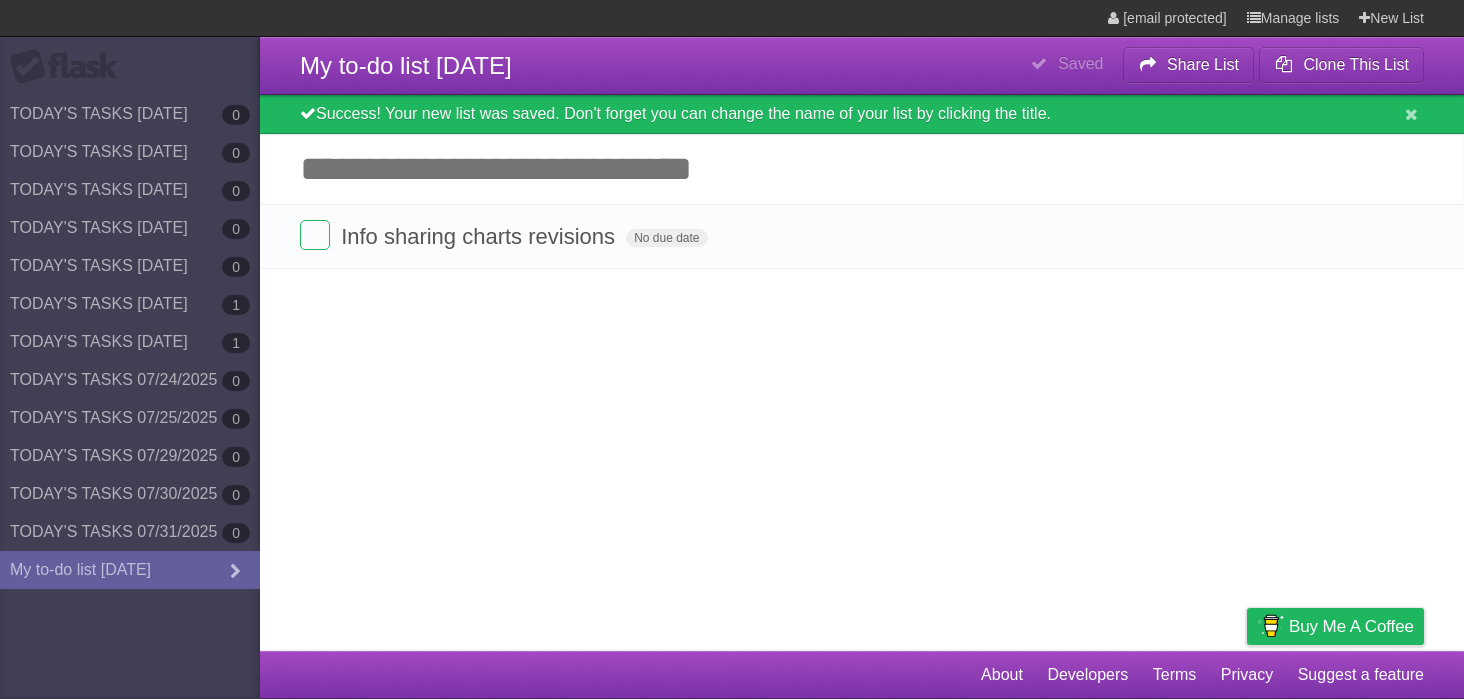 scroll, scrollTop: 0, scrollLeft: 0, axis: both 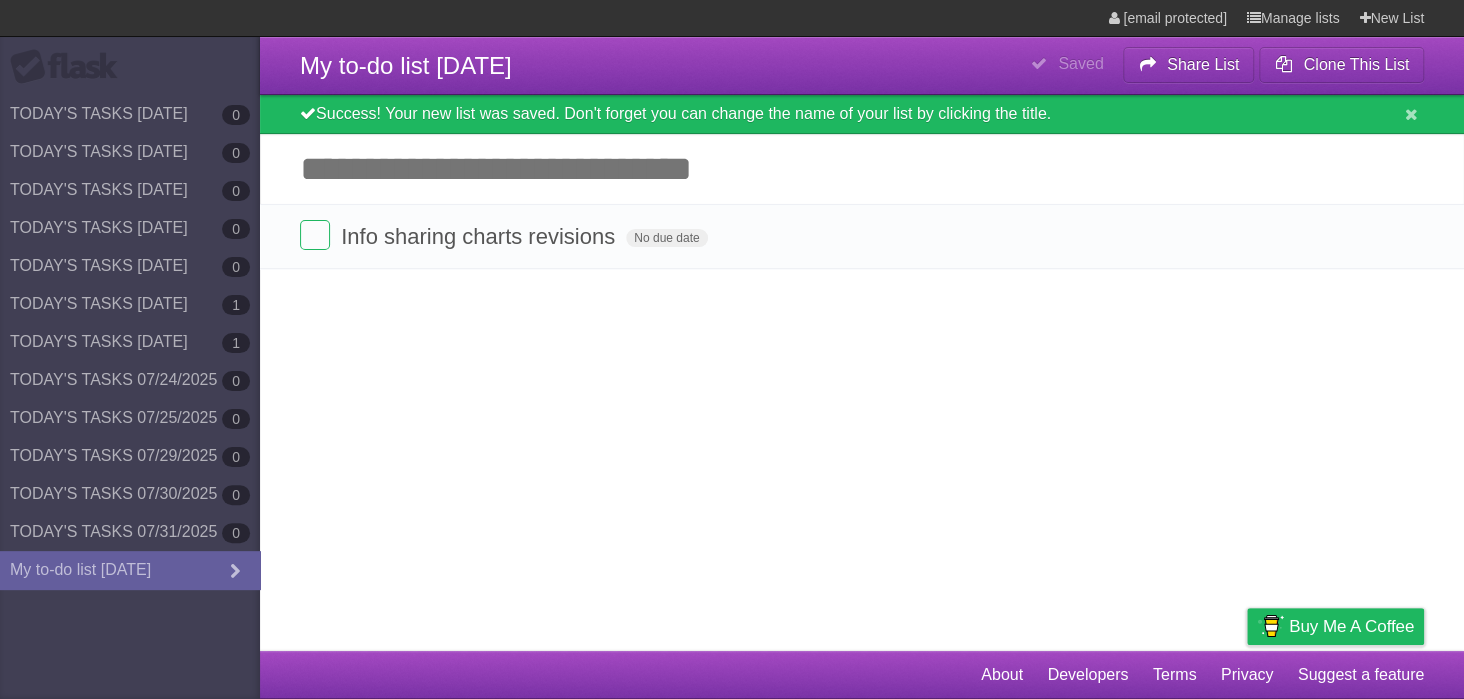 drag, startPoint x: 706, startPoint y: 361, endPoint x: 388, endPoint y: 90, distance: 417.80975 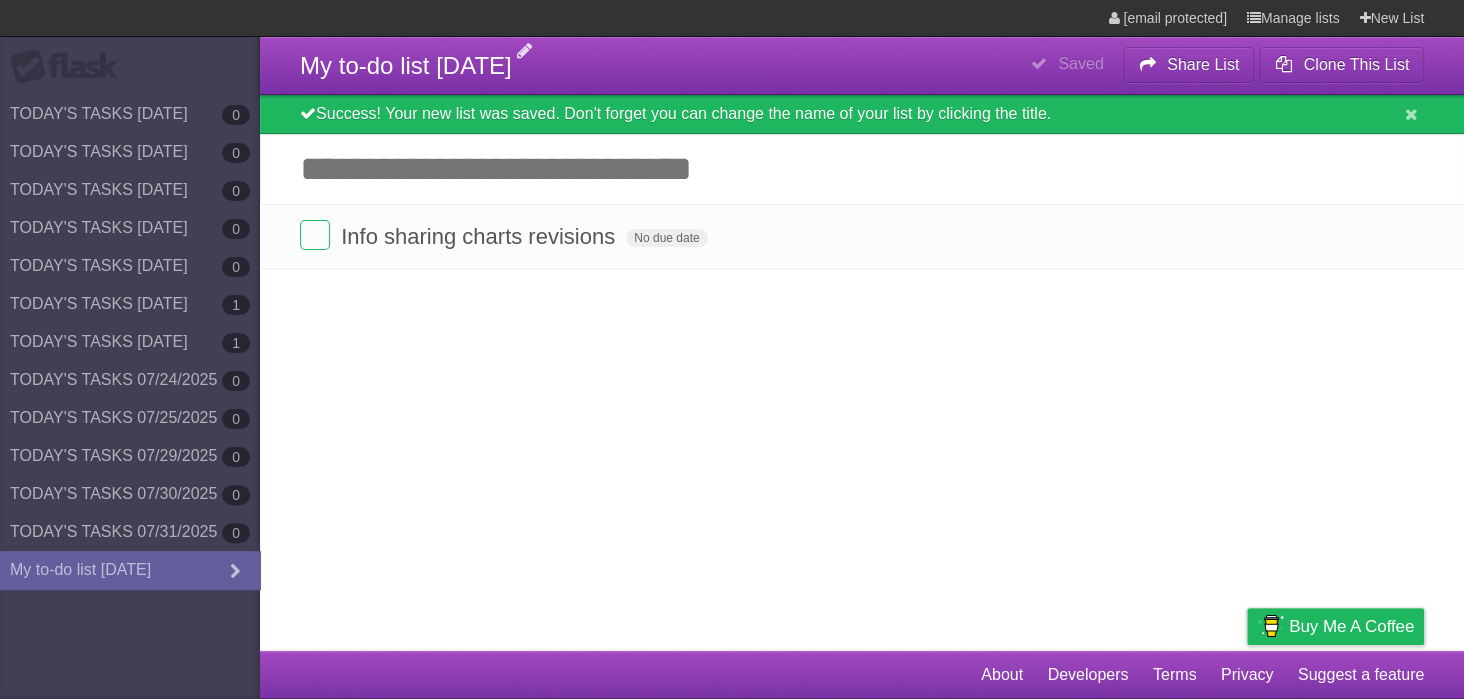 click on "My to-do list 08/01/2025" at bounding box center (406, 65) 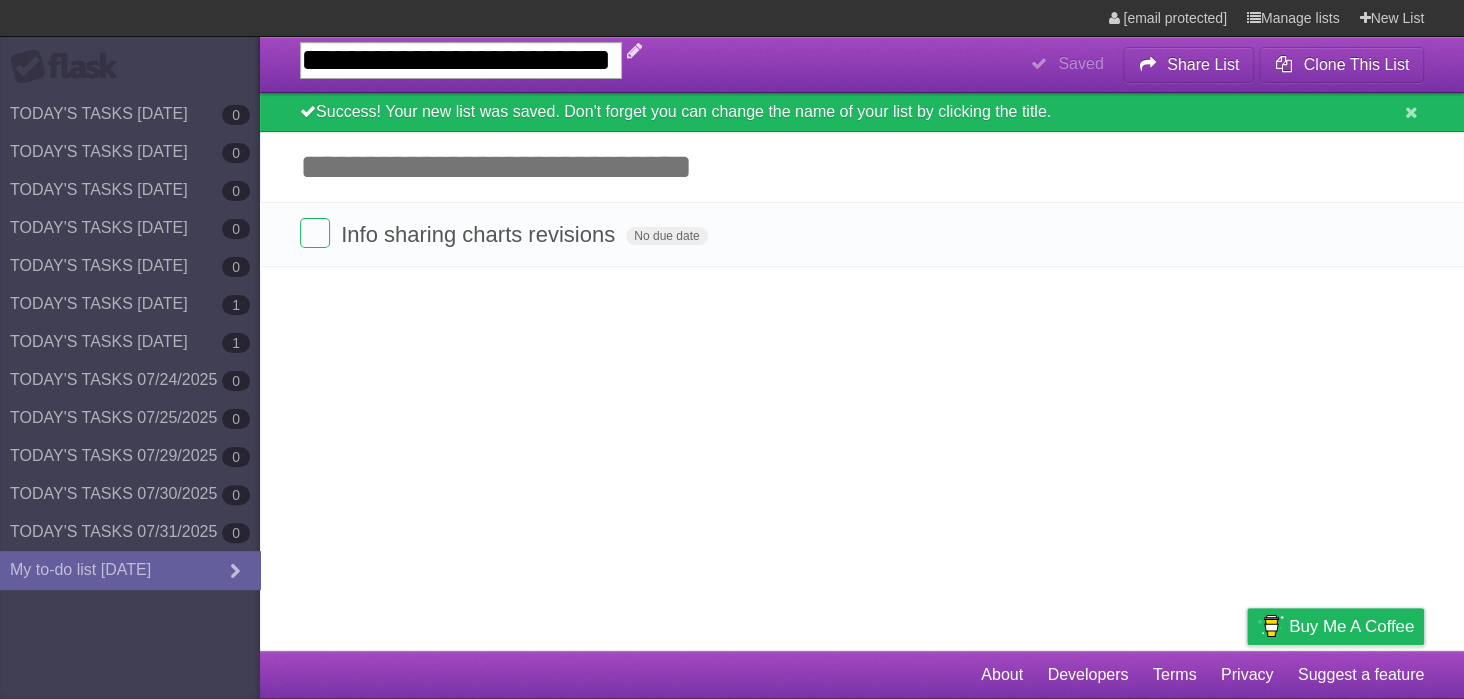 click on "**********" at bounding box center [461, 60] 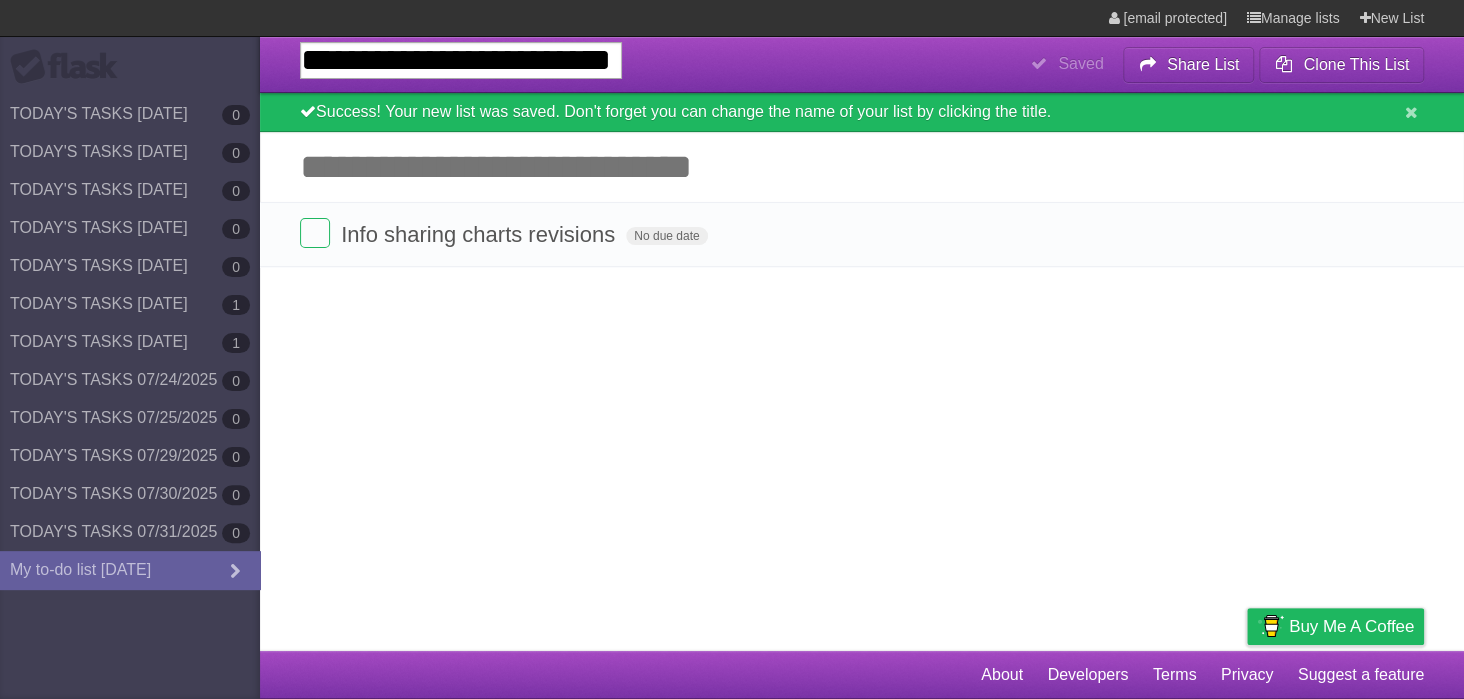 drag, startPoint x: 475, startPoint y: 57, endPoint x: 0, endPoint y: 48, distance: 475.08527 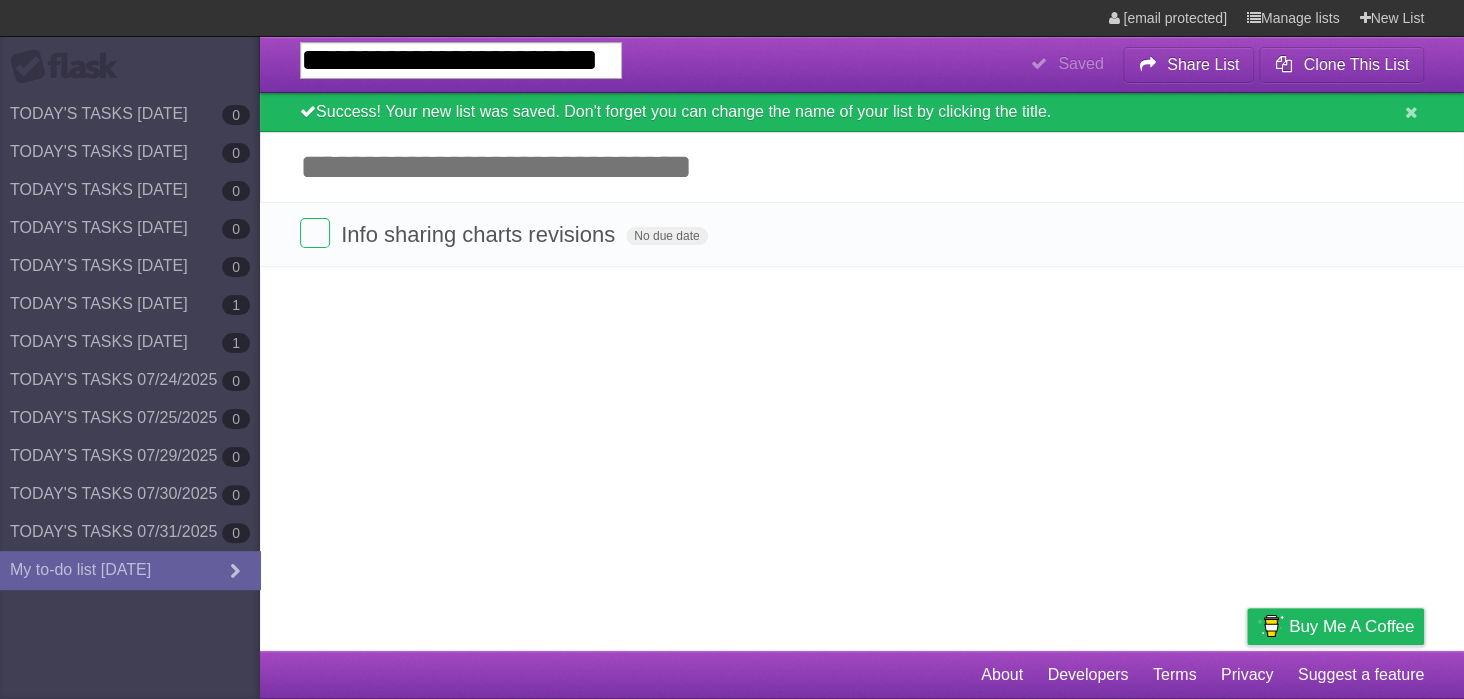 type on "**********" 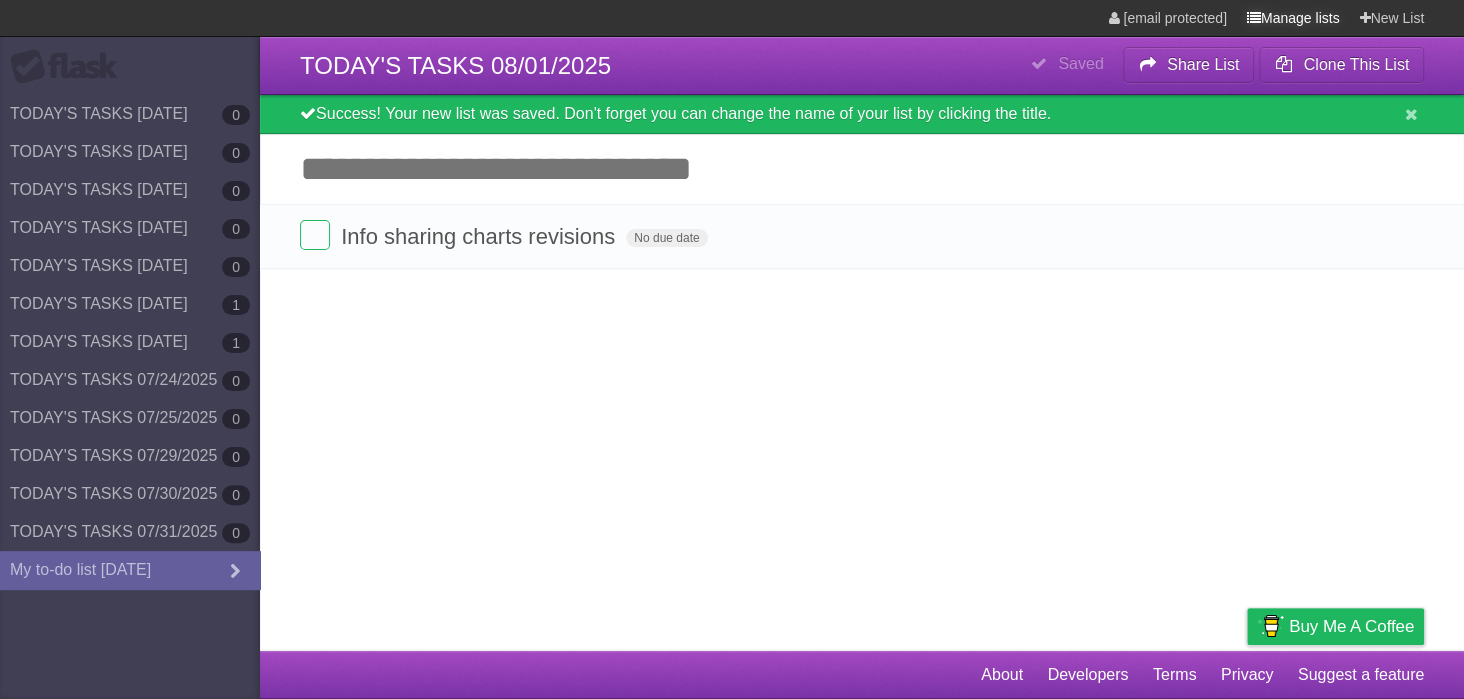 click on "Manage lists" at bounding box center (1293, 18) 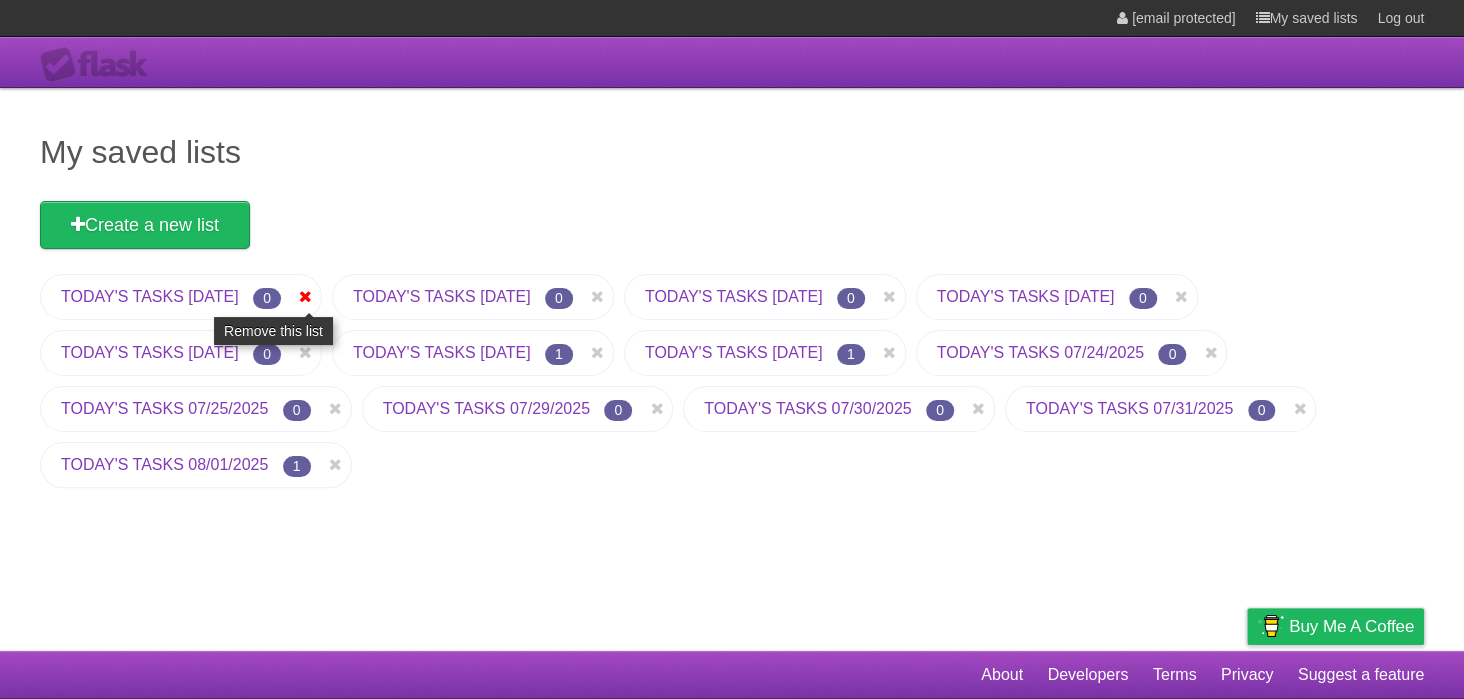click at bounding box center (306, 297) 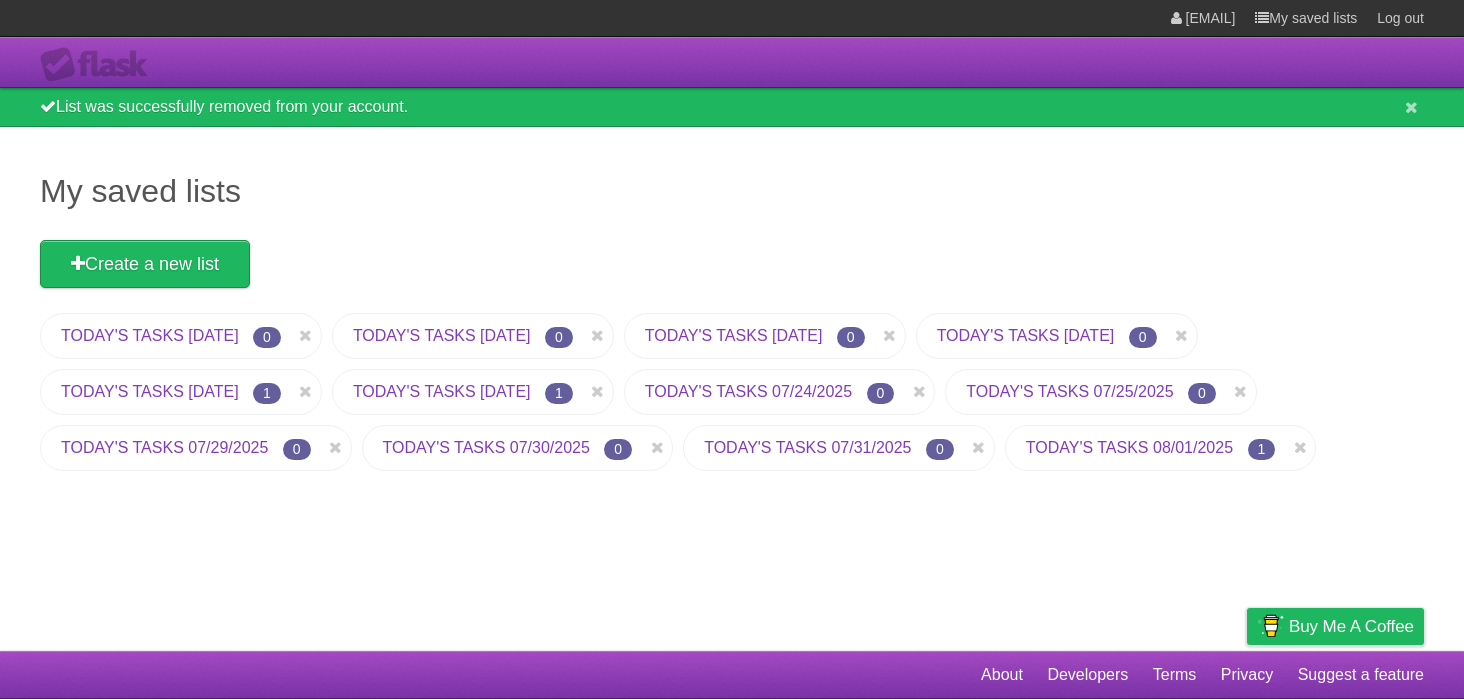 scroll, scrollTop: 0, scrollLeft: 0, axis: both 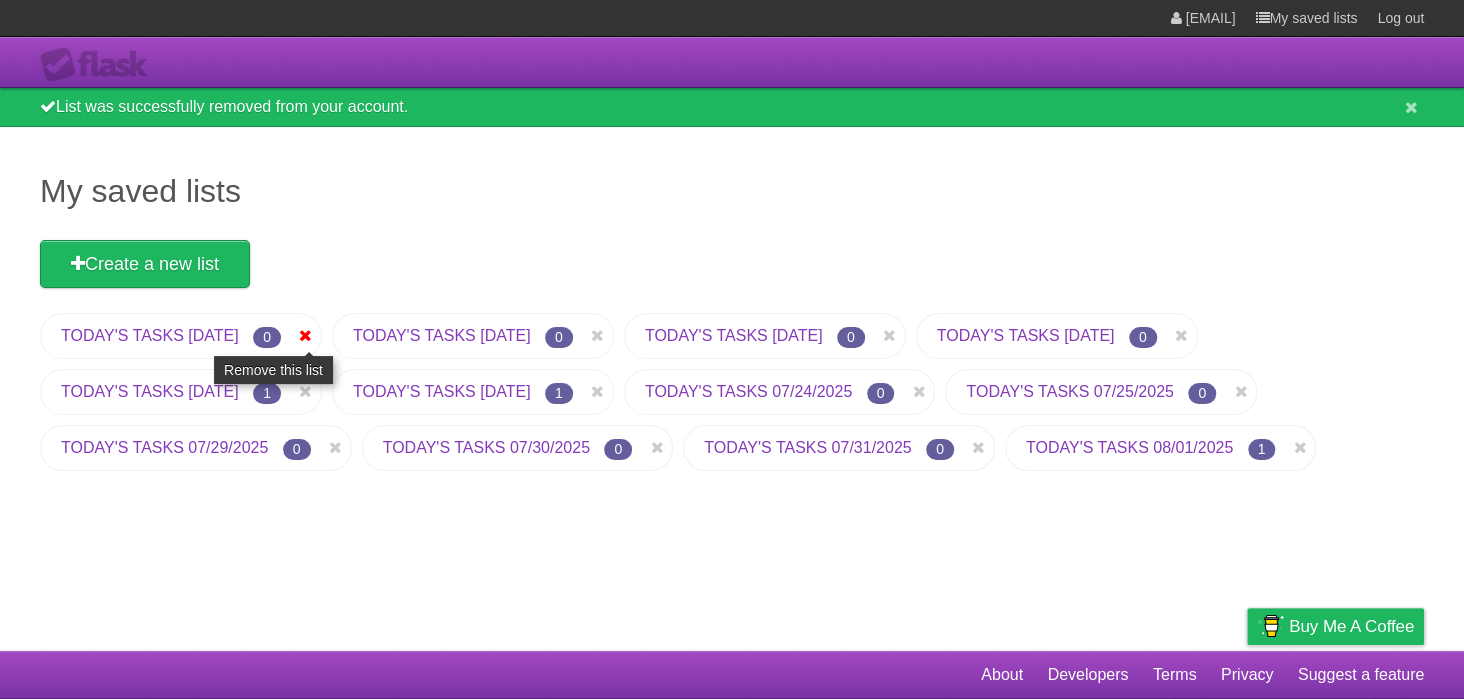 click at bounding box center (306, 336) 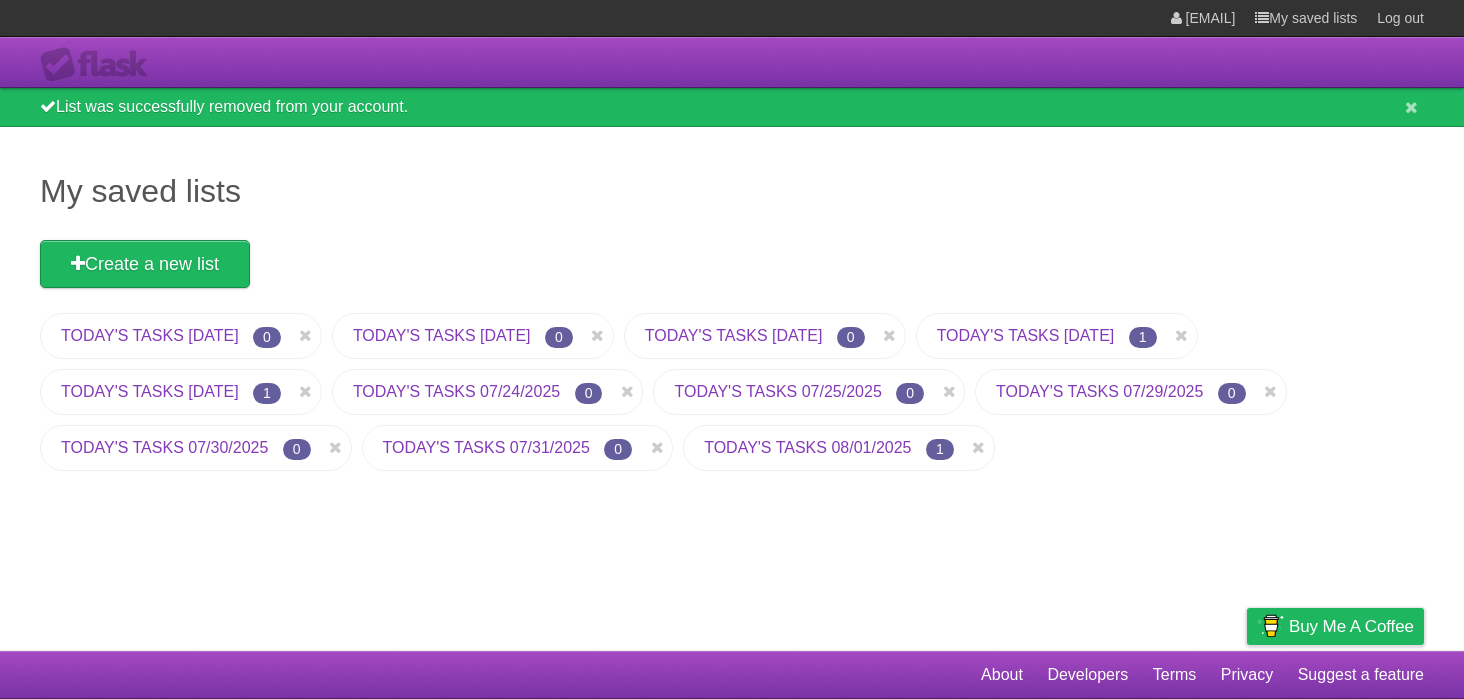scroll, scrollTop: 0, scrollLeft: 0, axis: both 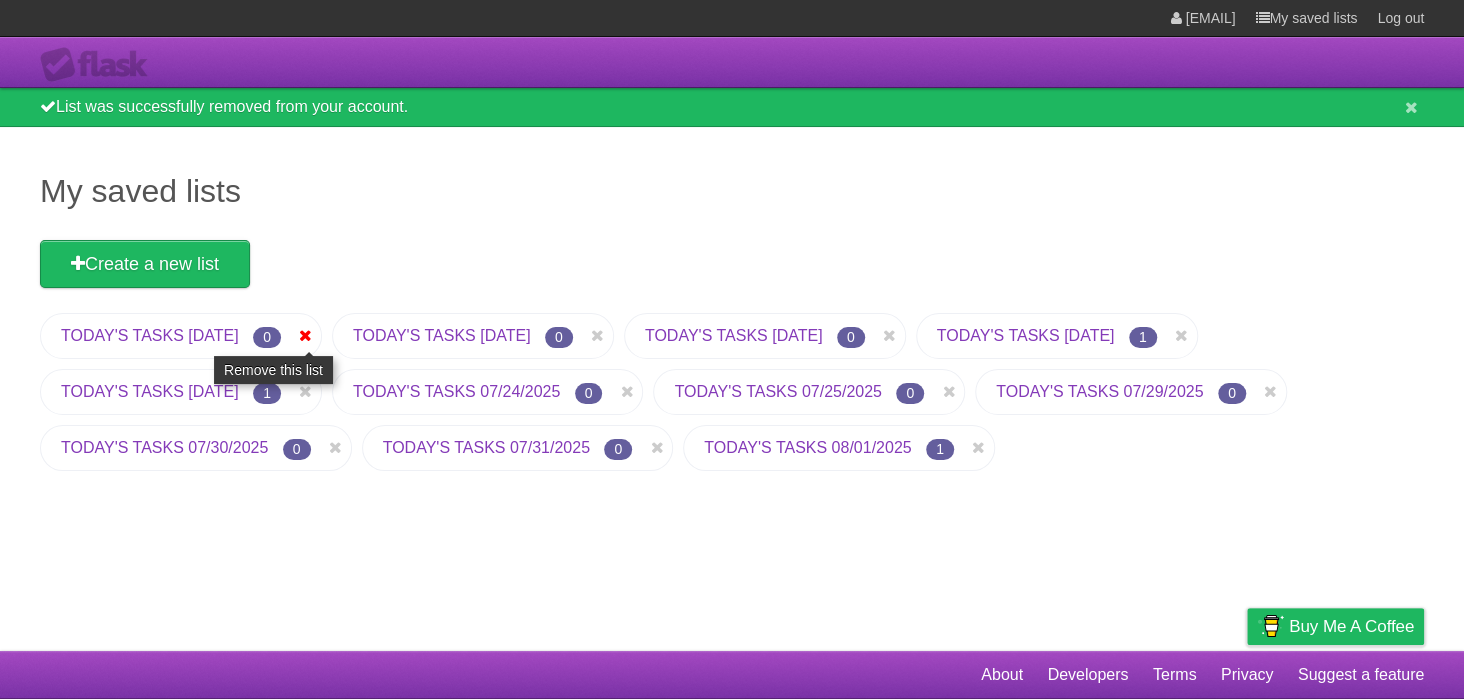 click at bounding box center [306, 336] 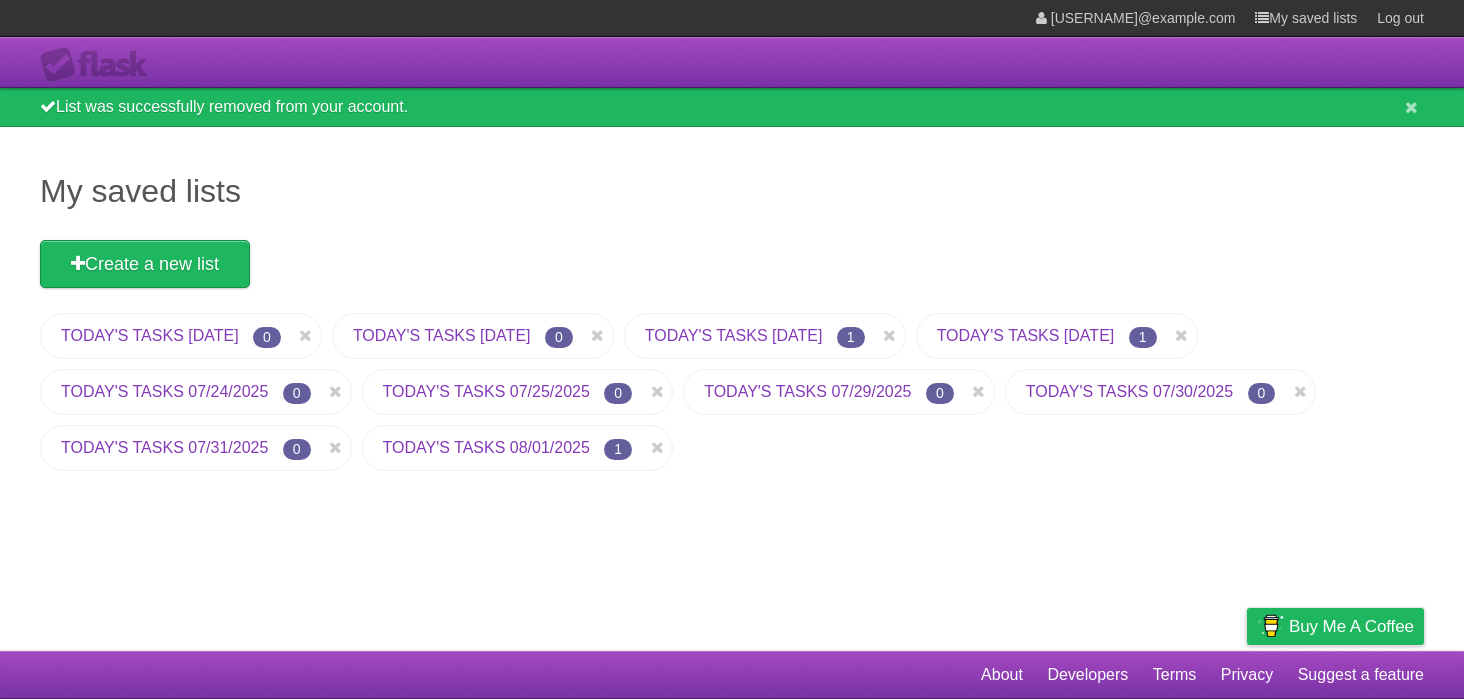 scroll, scrollTop: 0, scrollLeft: 0, axis: both 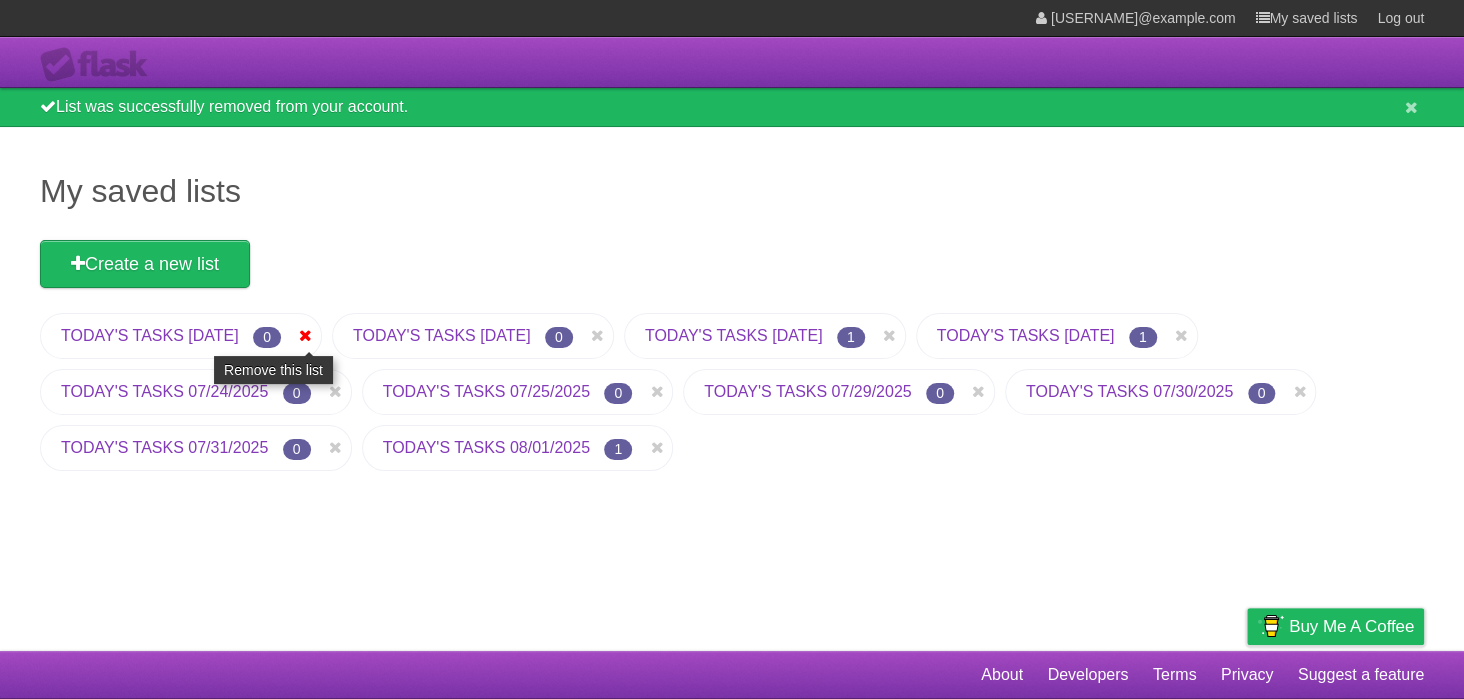 click at bounding box center [306, 336] 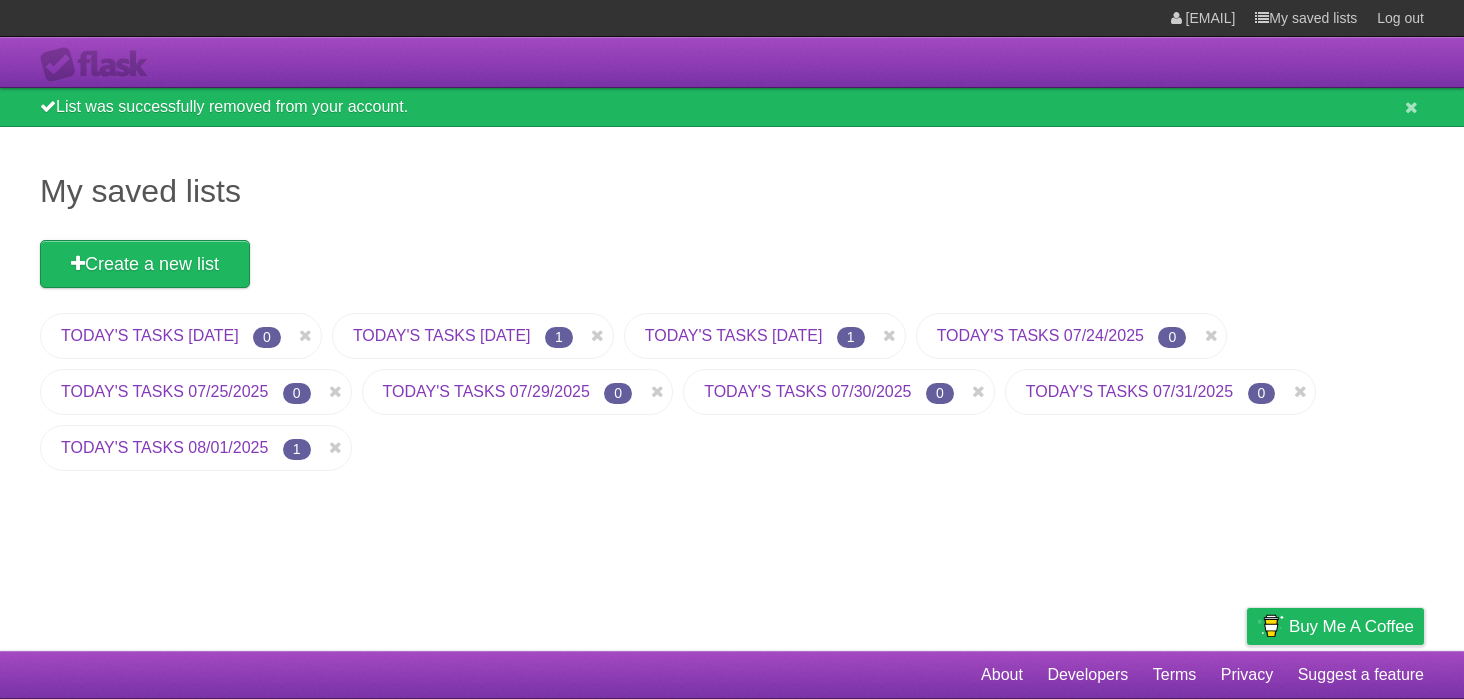 click at bounding box center [306, 336] 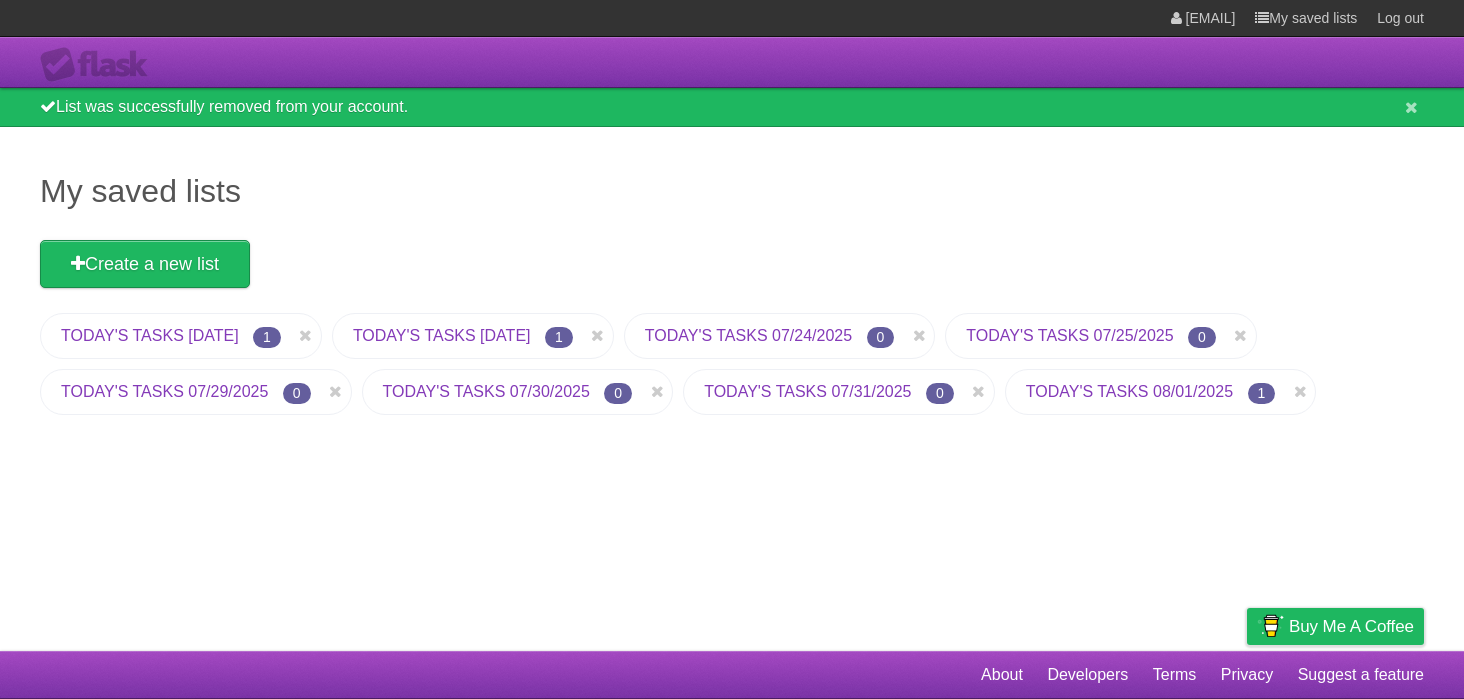 scroll, scrollTop: 0, scrollLeft: 0, axis: both 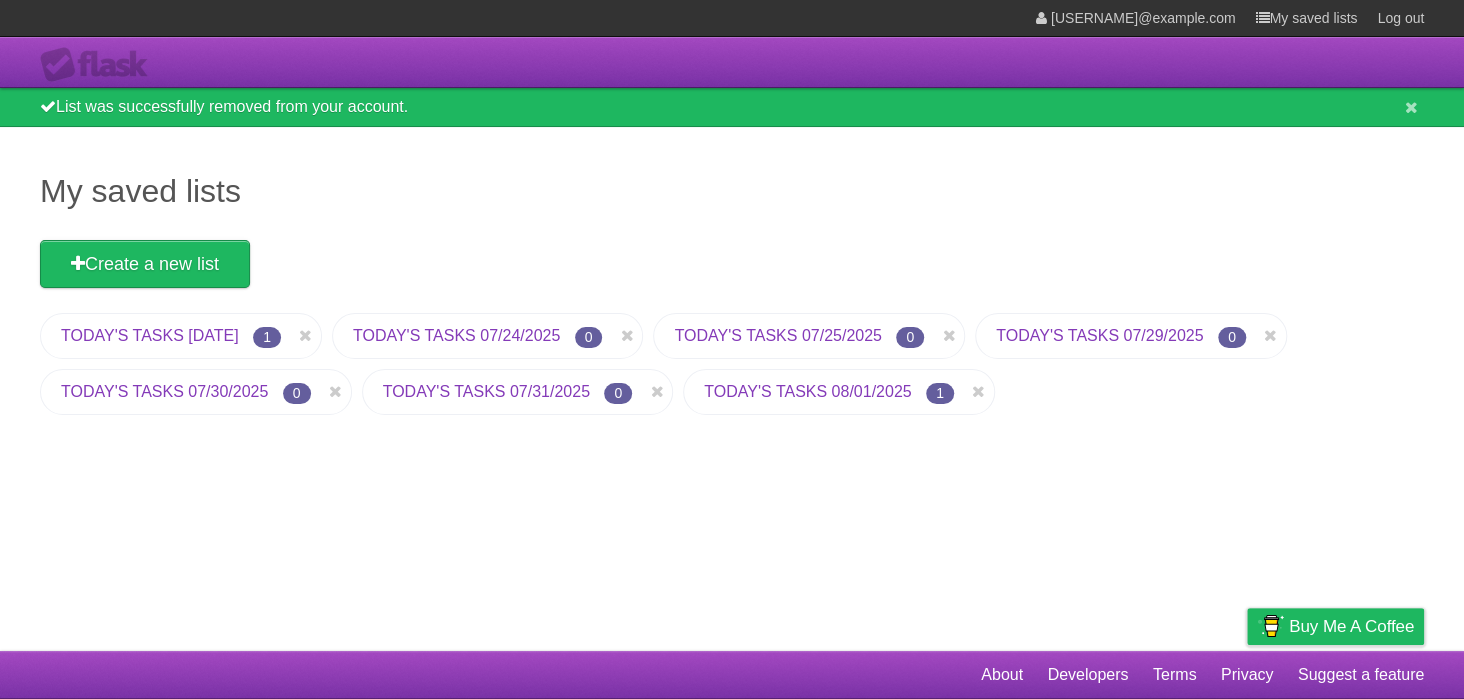 click at bounding box center (306, 336) 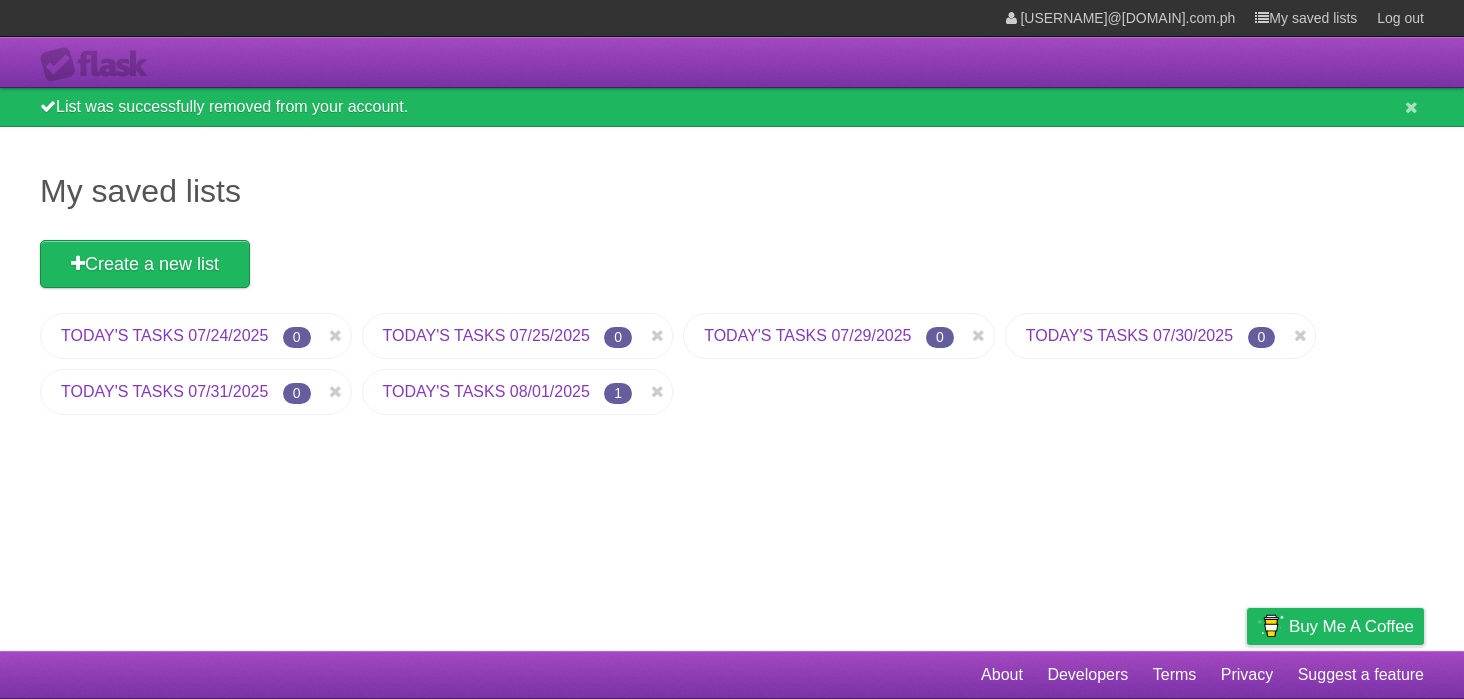 scroll, scrollTop: 0, scrollLeft: 0, axis: both 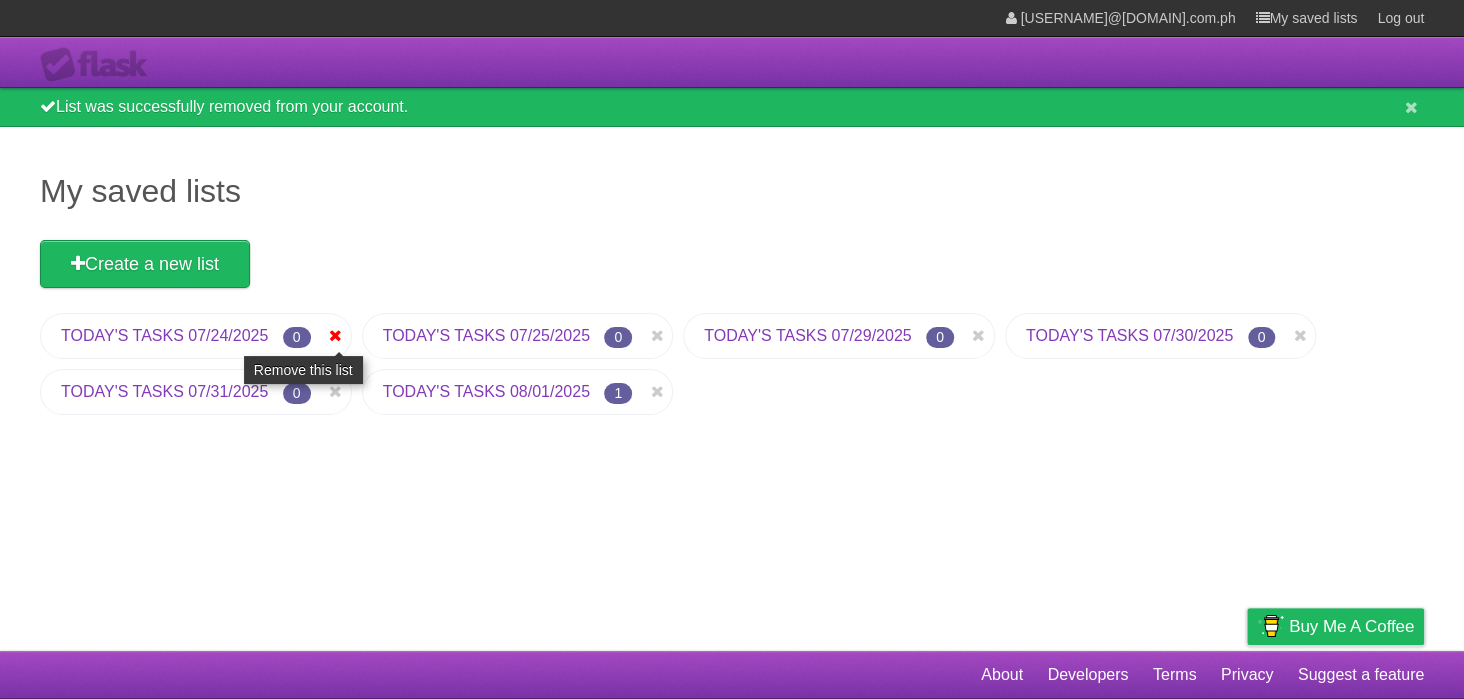 click at bounding box center [336, 336] 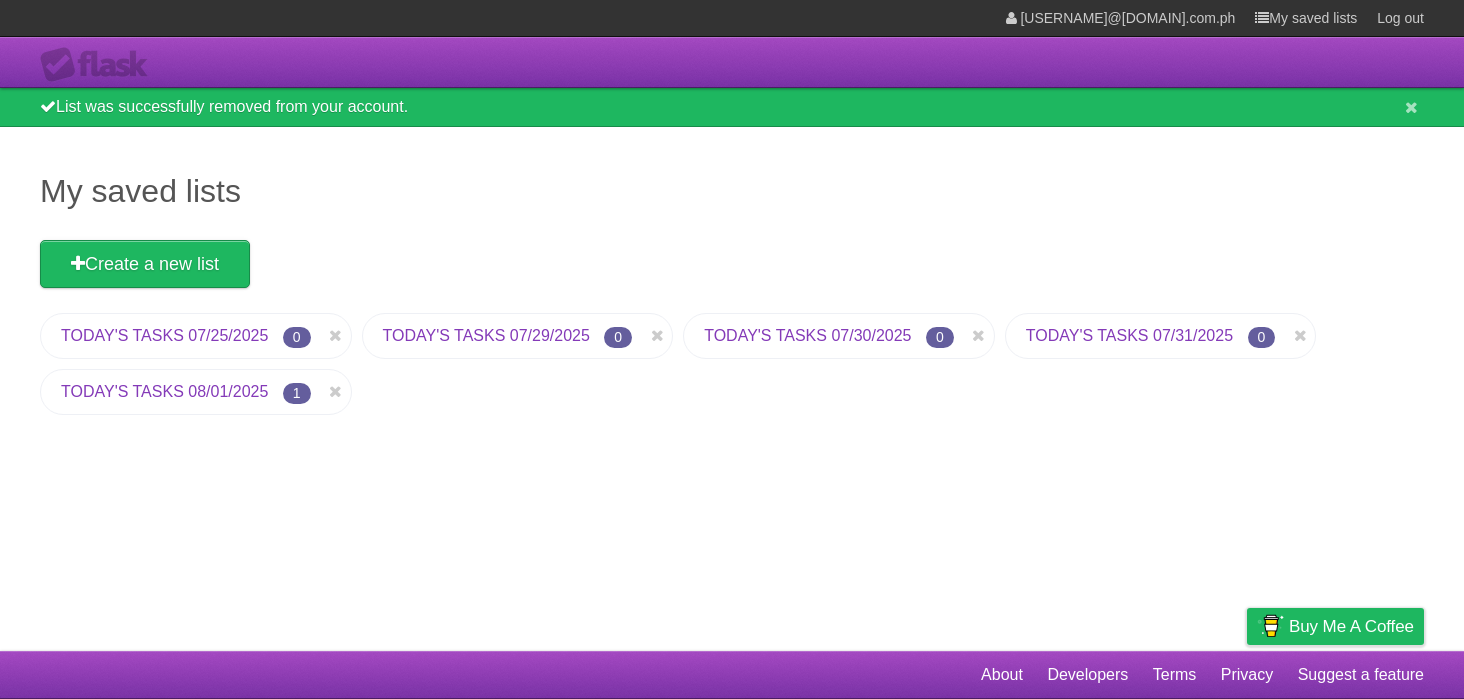 scroll, scrollTop: 0, scrollLeft: 0, axis: both 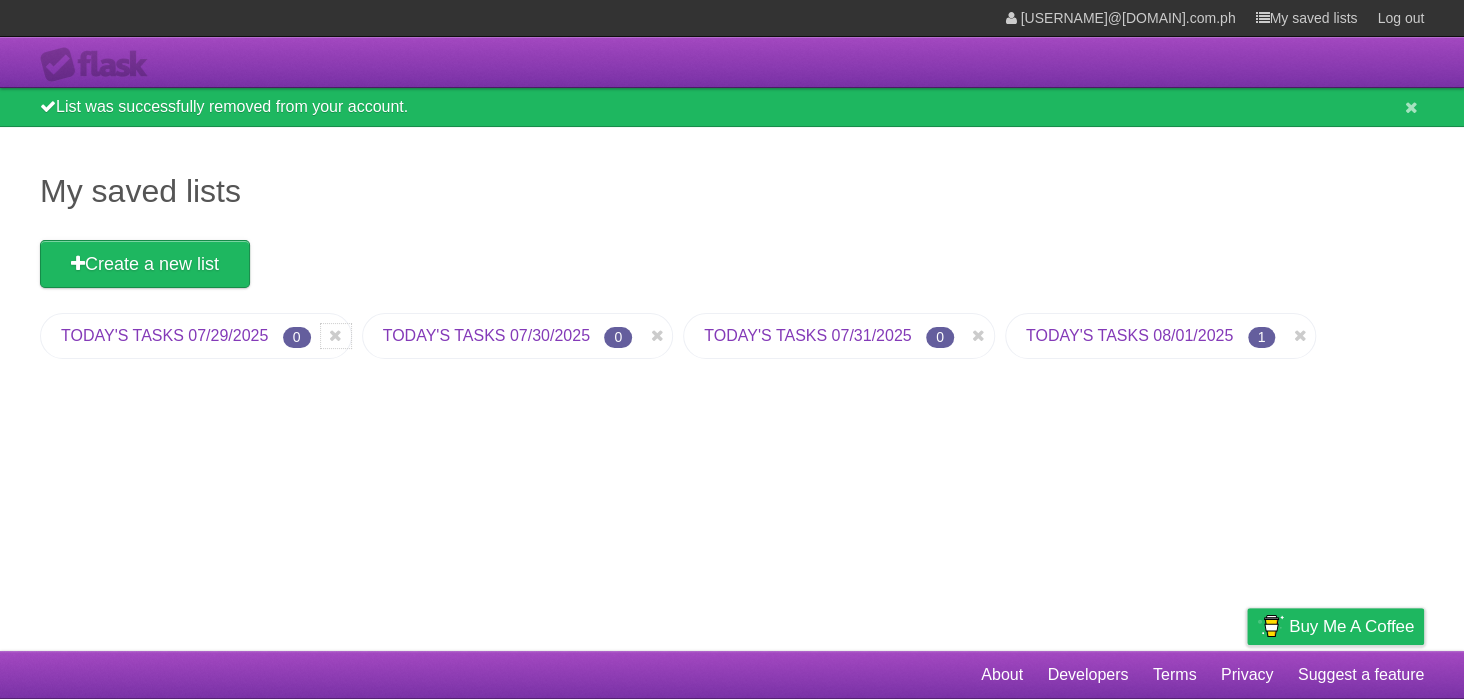 click at bounding box center (336, 336) 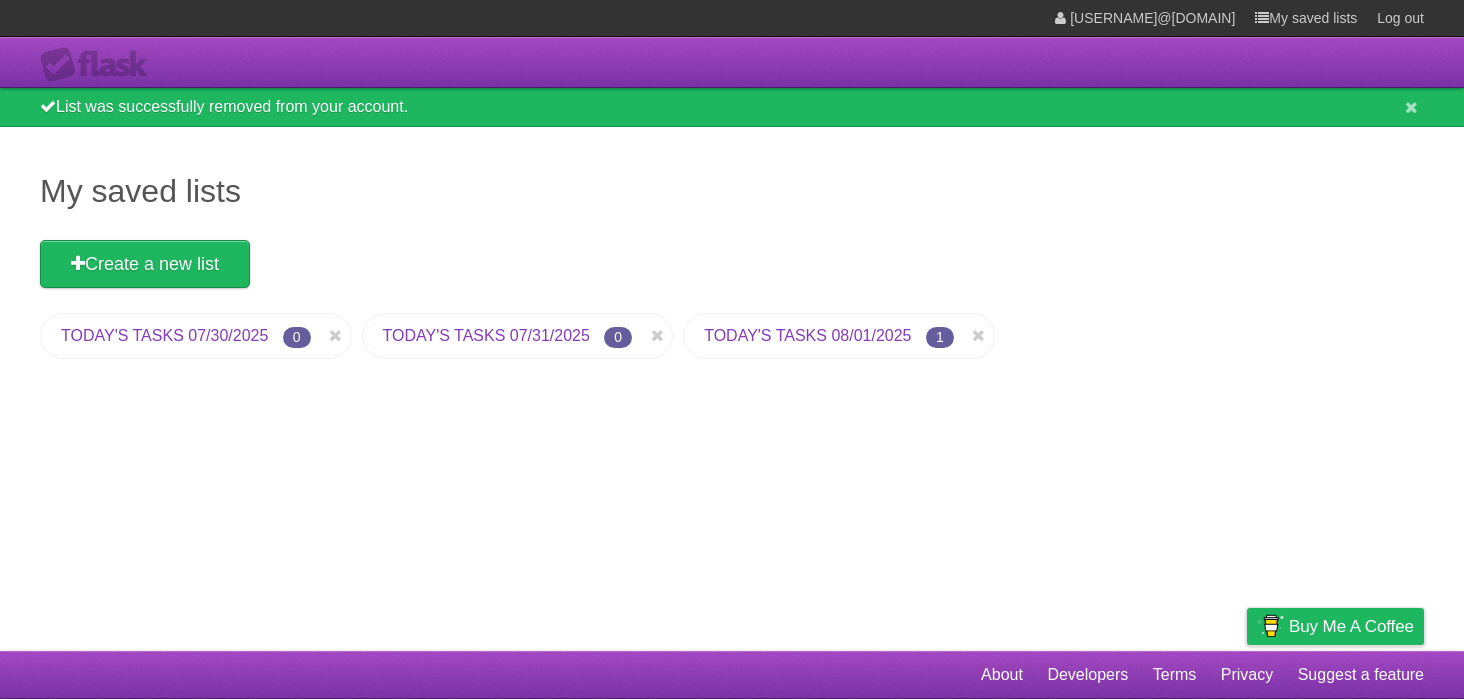 scroll, scrollTop: 0, scrollLeft: 0, axis: both 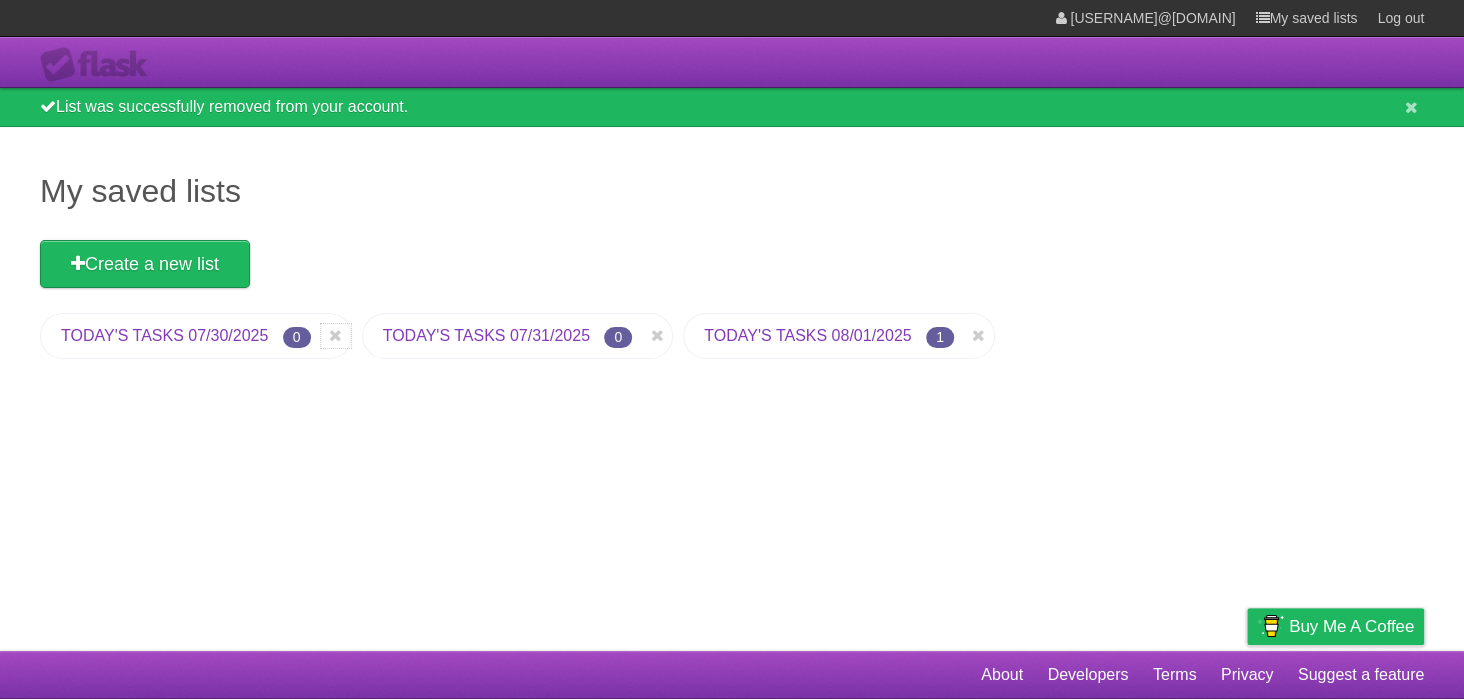click at bounding box center (336, 336) 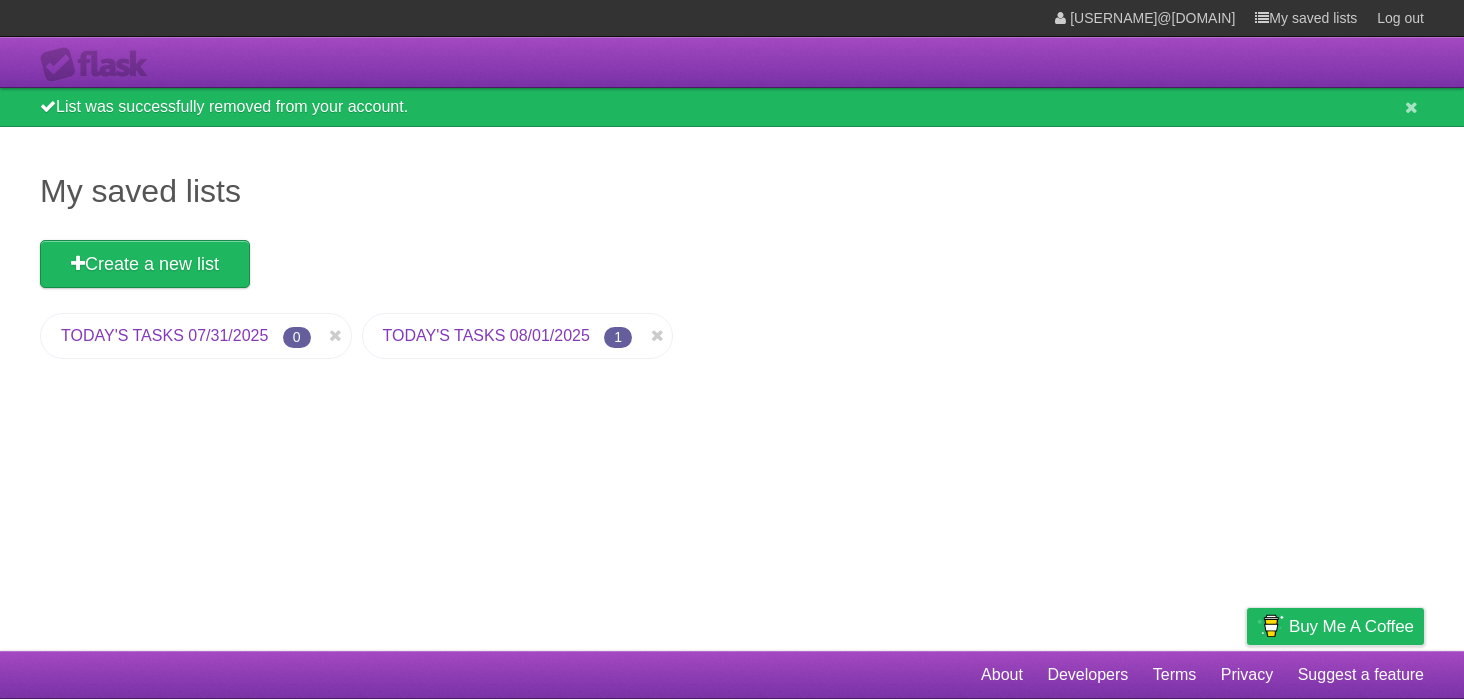scroll, scrollTop: 0, scrollLeft: 0, axis: both 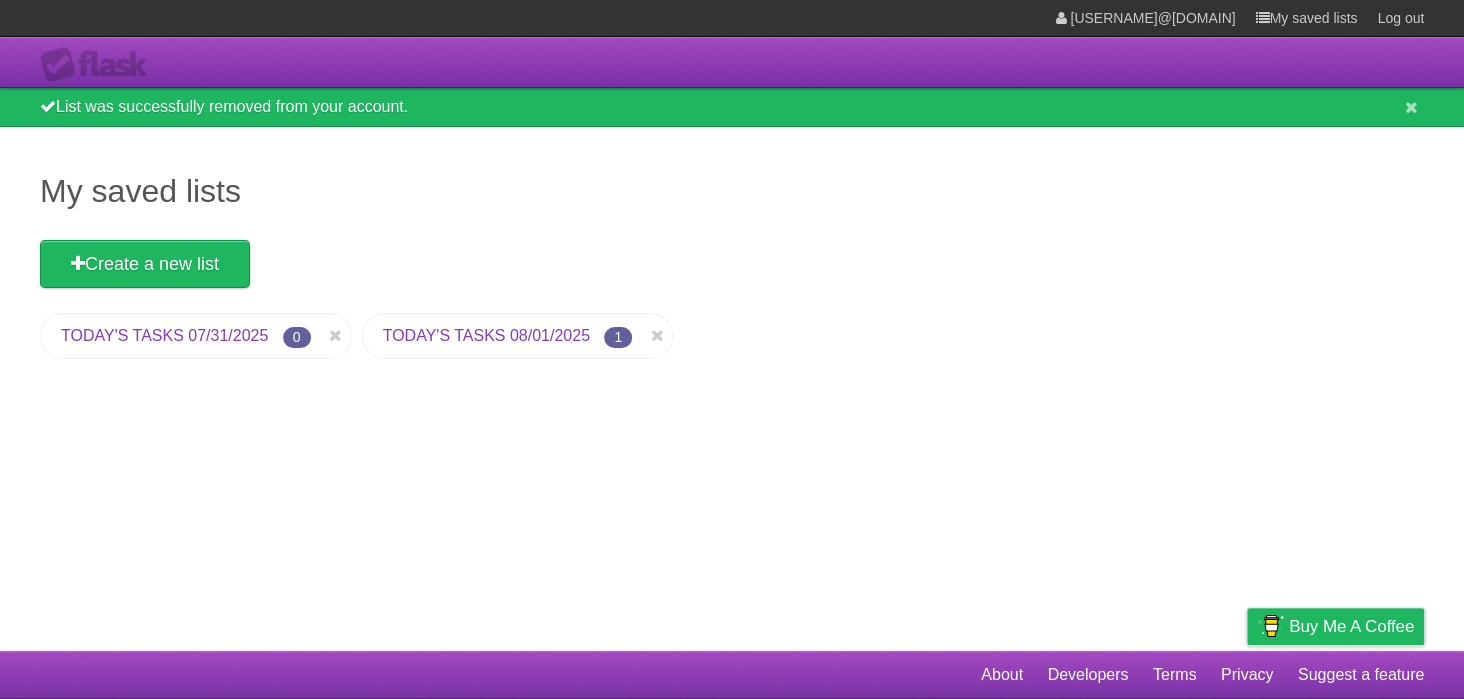 click at bounding box center (336, 336) 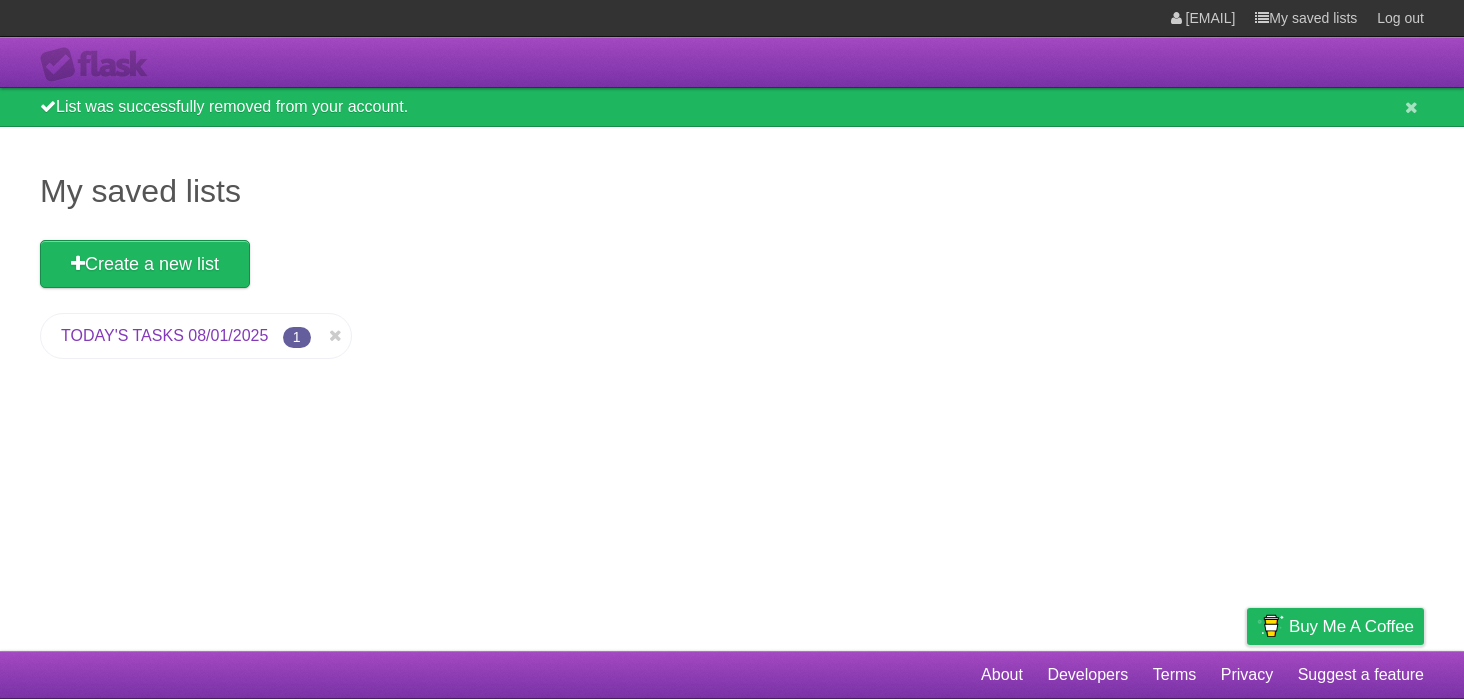 scroll, scrollTop: 0, scrollLeft: 0, axis: both 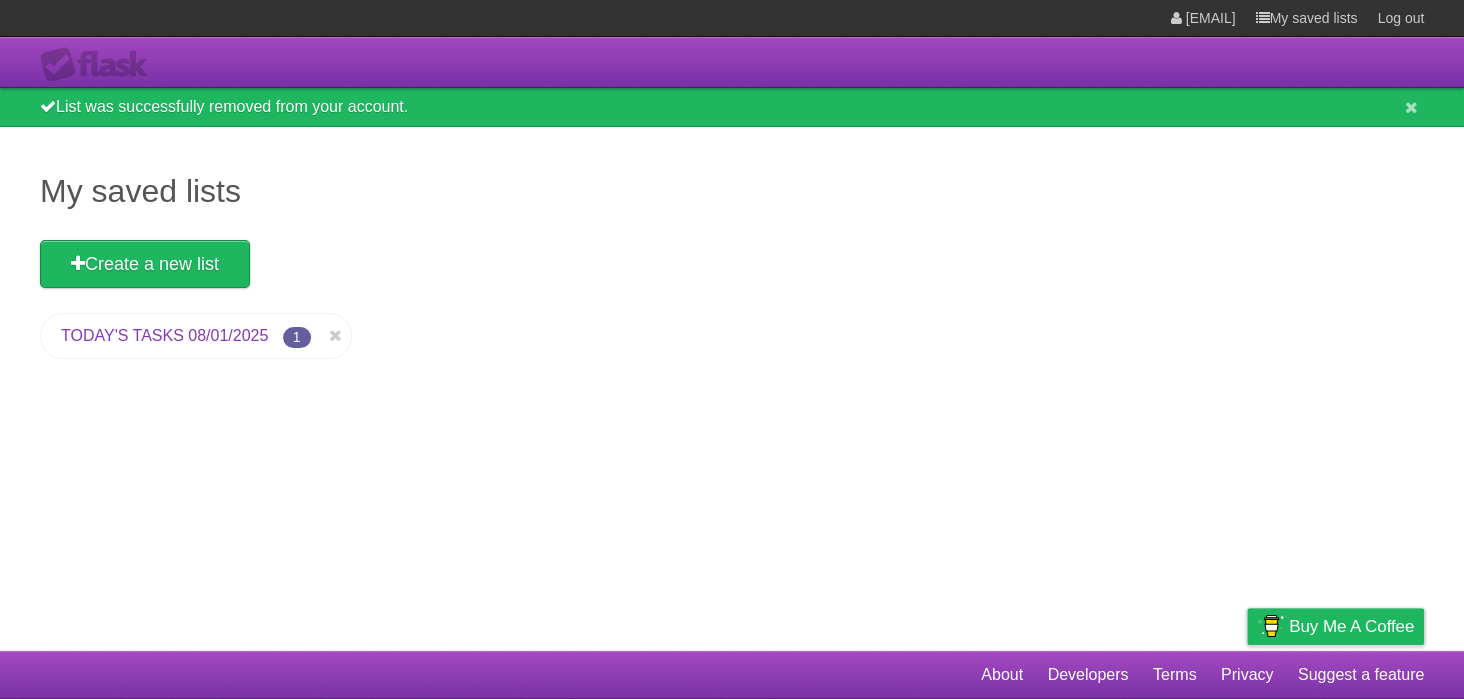 click on "TODAY'S TASKS [DATE]
1" at bounding box center (732, 341) 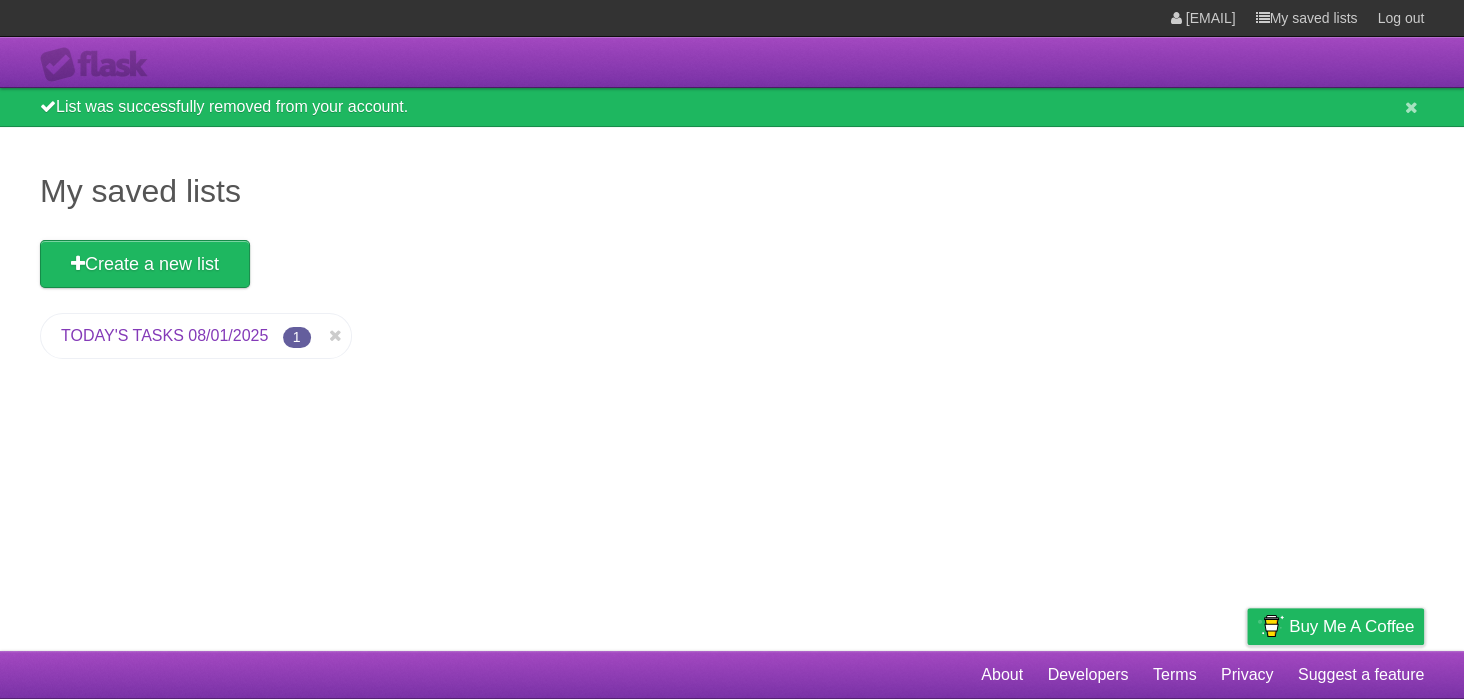 click on "TODAY'S TASKS 08/01/2025" at bounding box center [164, 335] 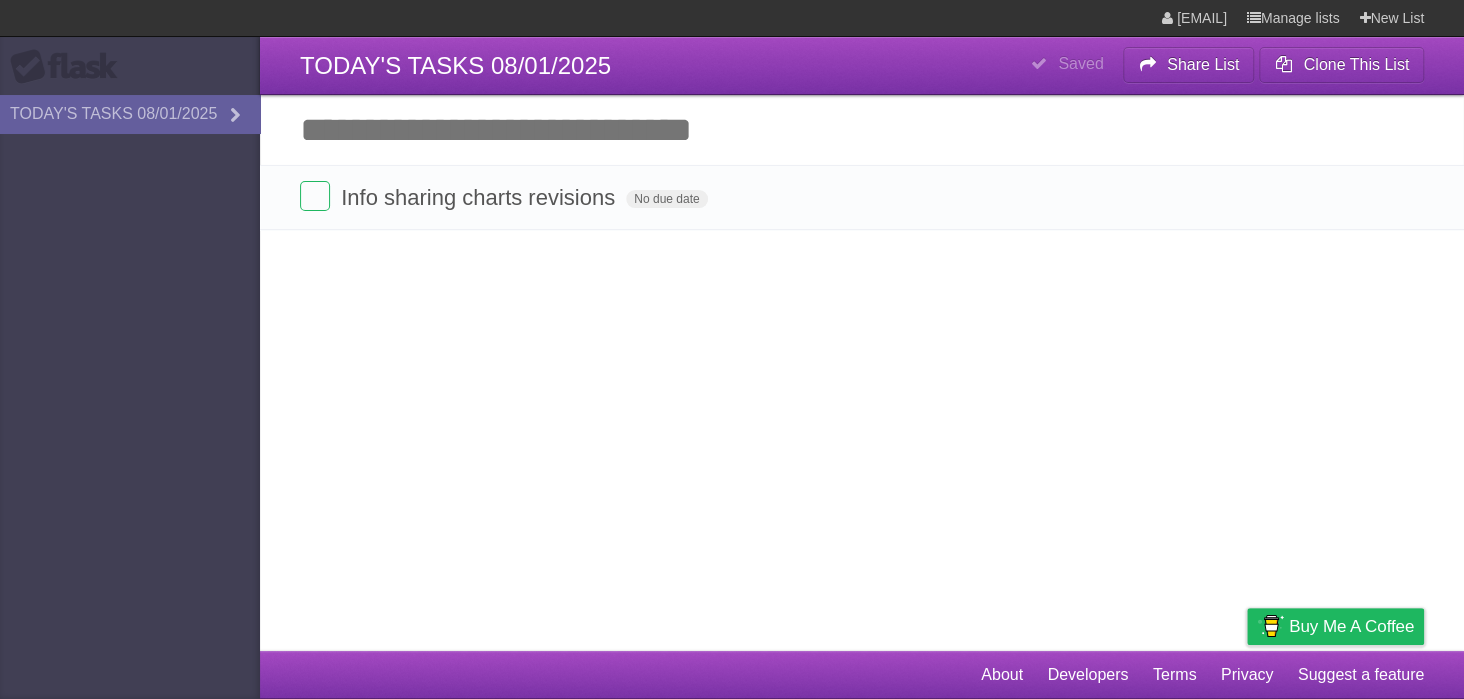 click on "**********" at bounding box center [732, 325] 